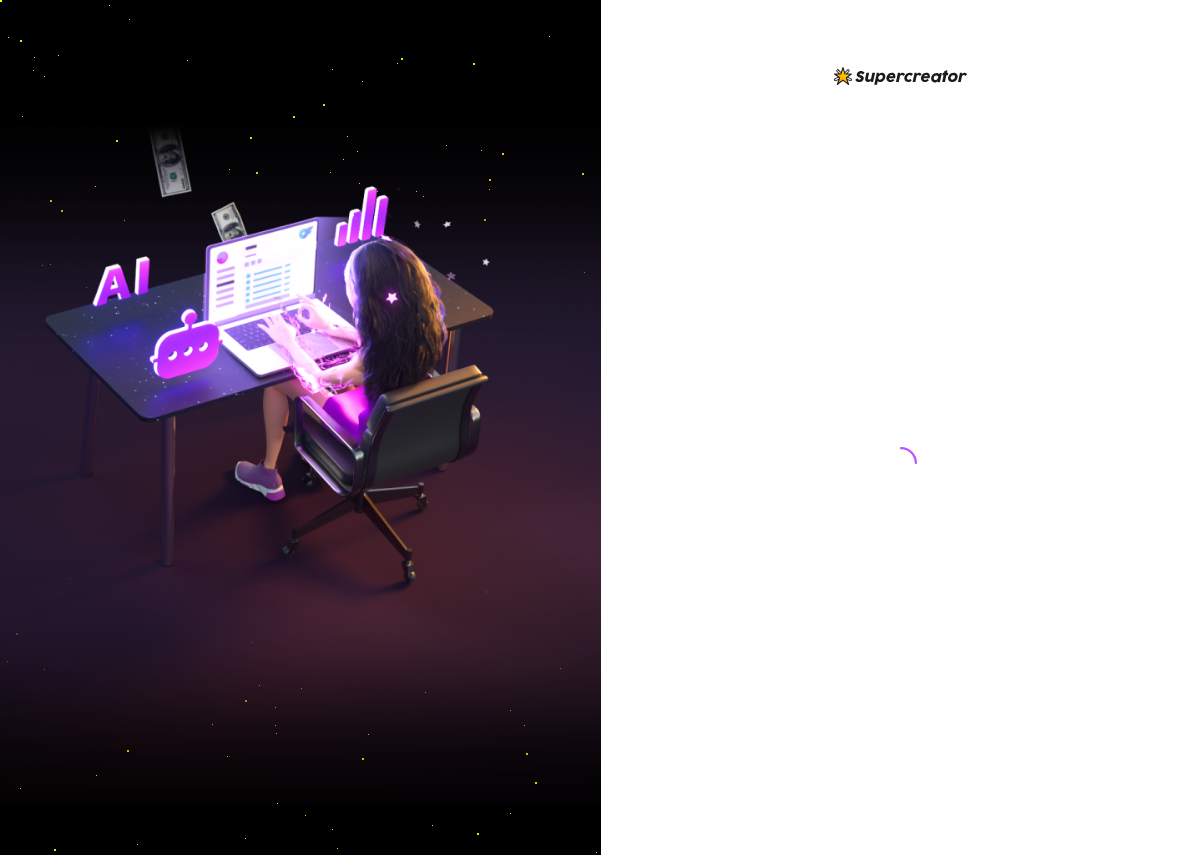 scroll, scrollTop: 0, scrollLeft: 0, axis: both 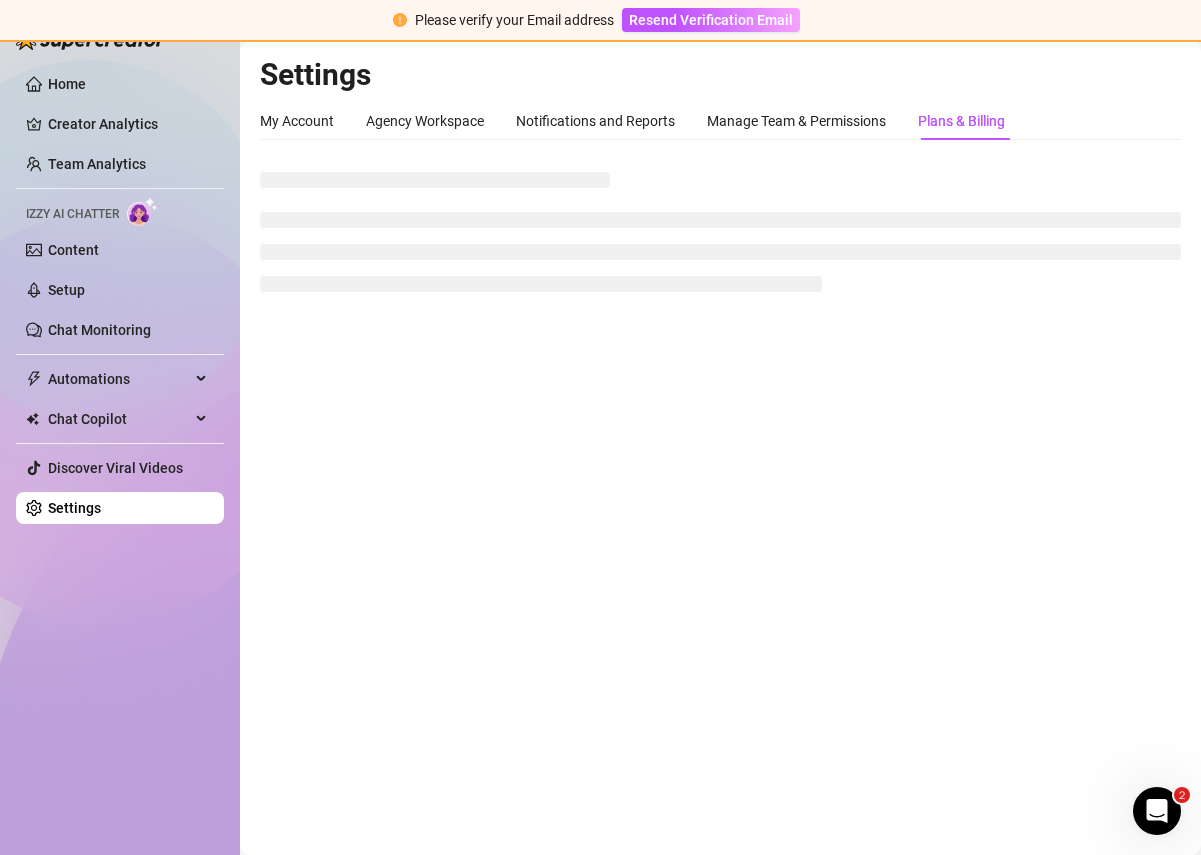 click at bounding box center [1157, 811] 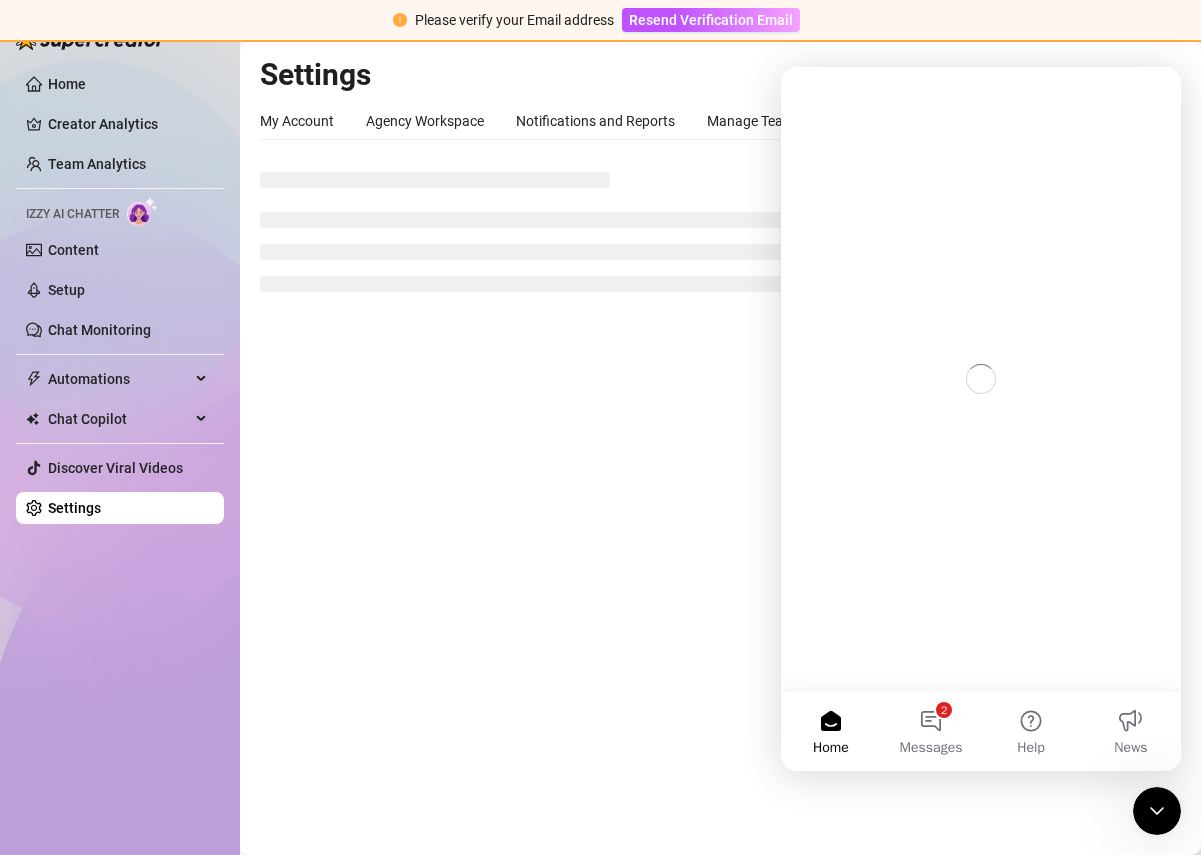scroll, scrollTop: 0, scrollLeft: 0, axis: both 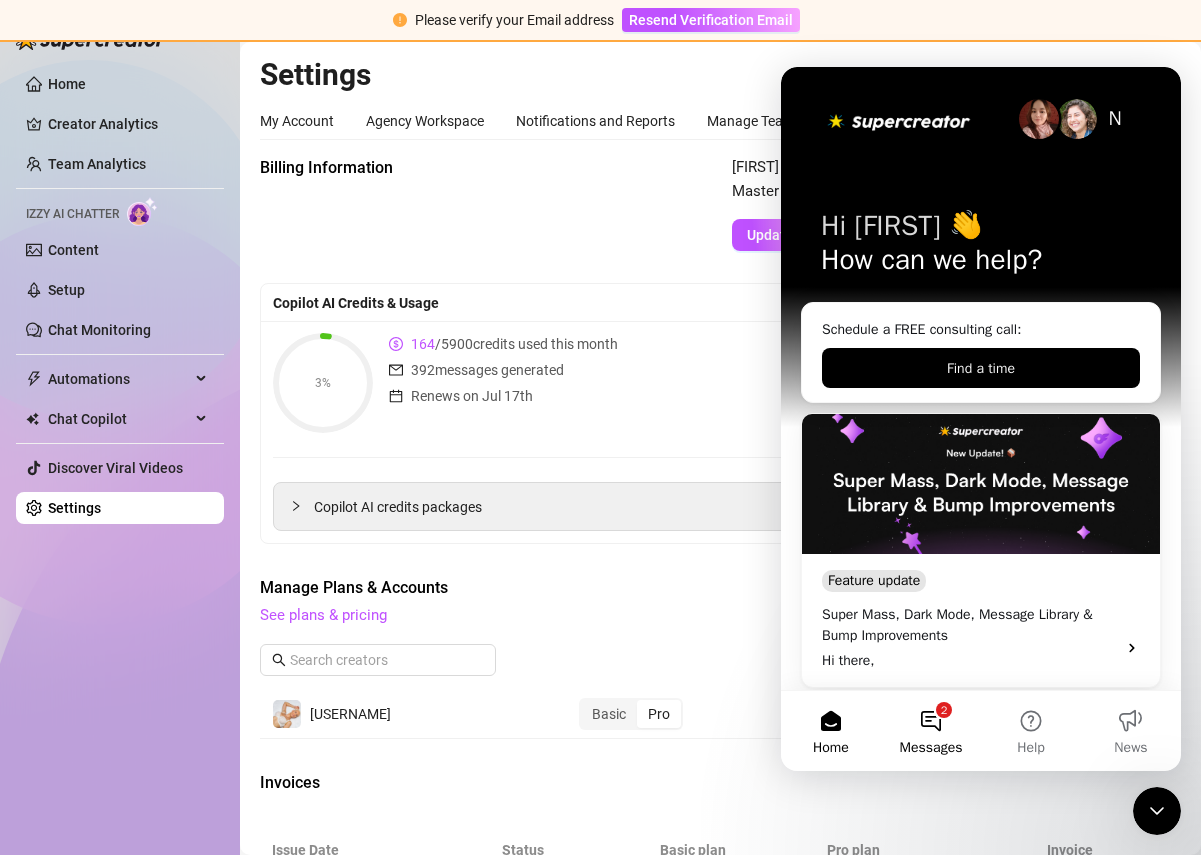 click on "2 Messages" at bounding box center [931, 731] 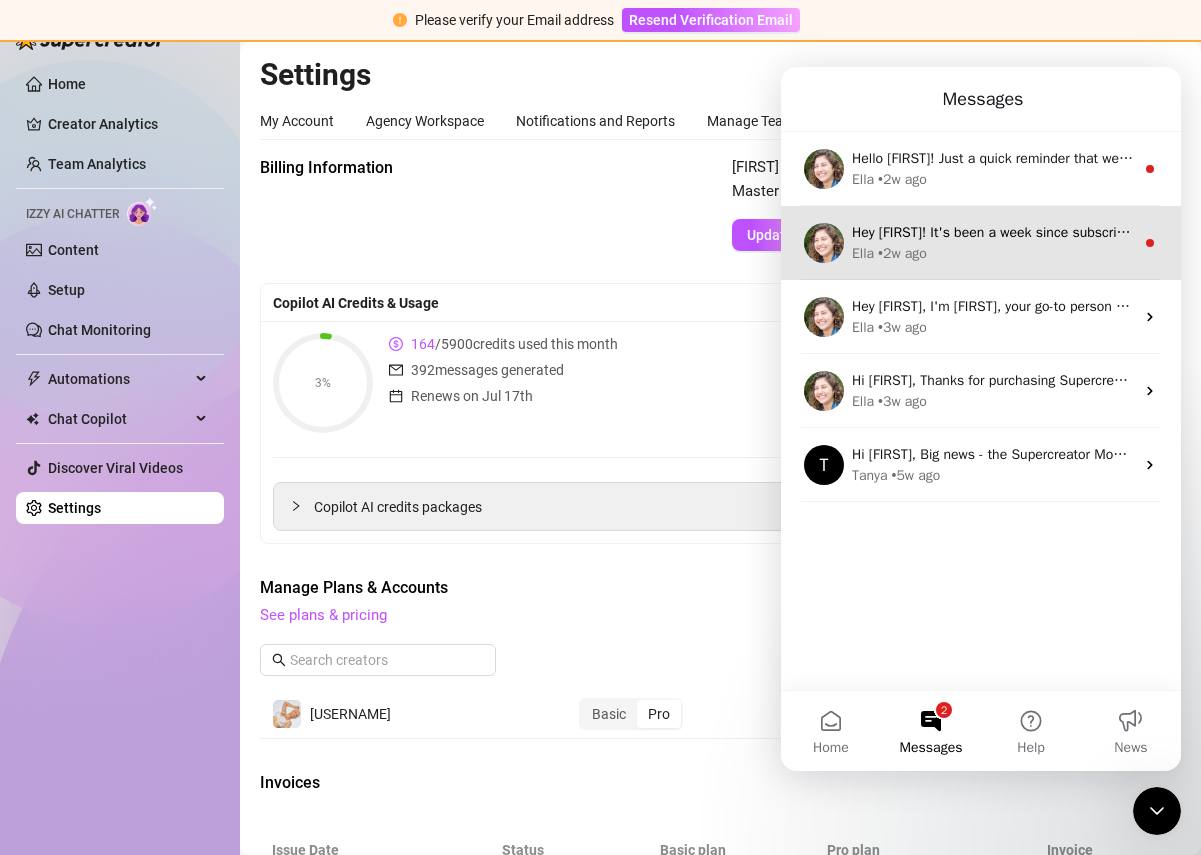 click on "[FIRST] • [TIME] ago" at bounding box center (993, 253) 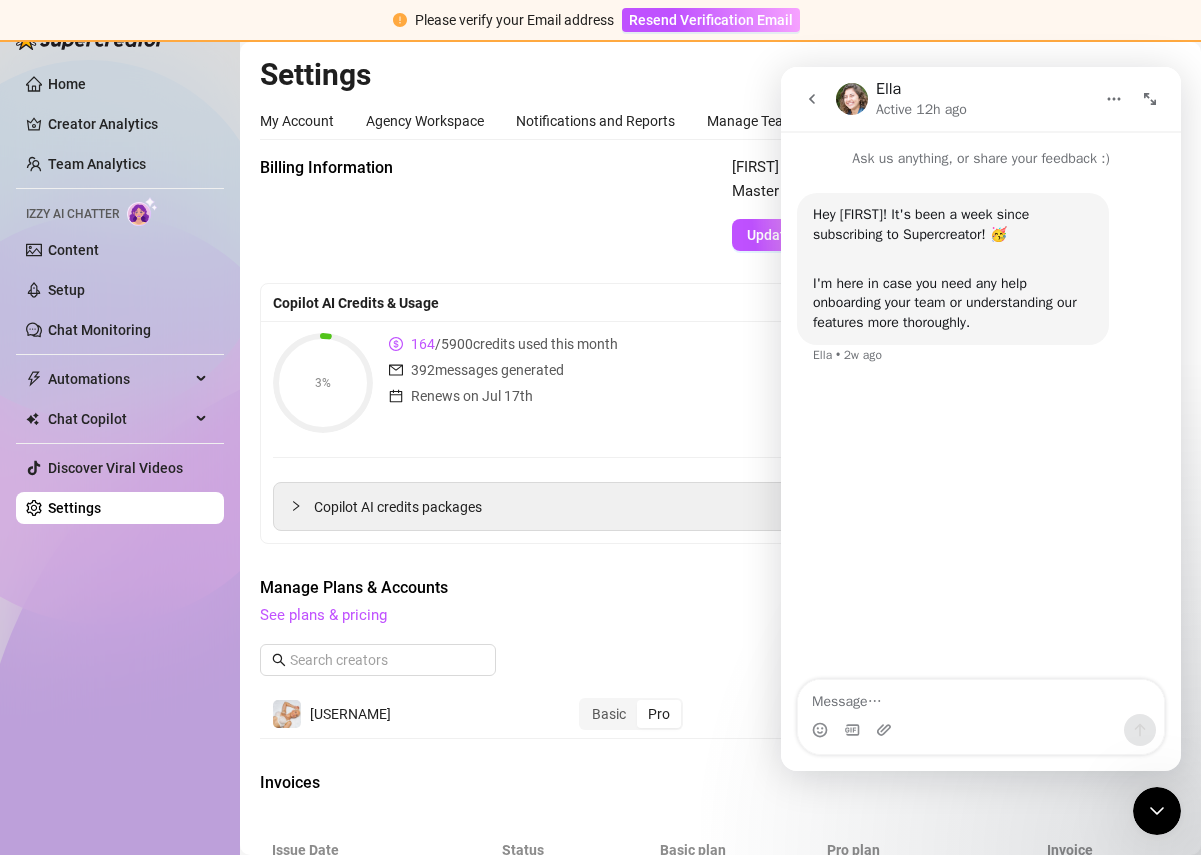 click 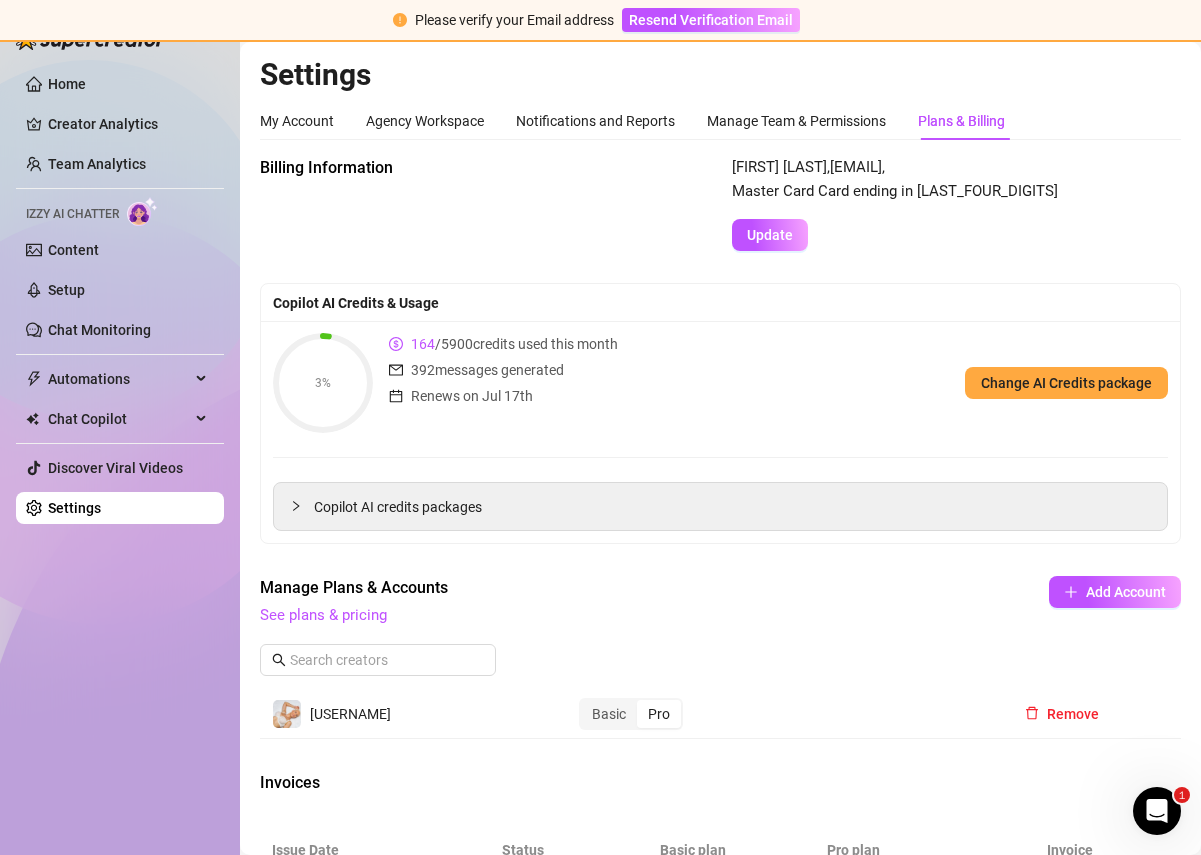 scroll, scrollTop: 0, scrollLeft: 0, axis: both 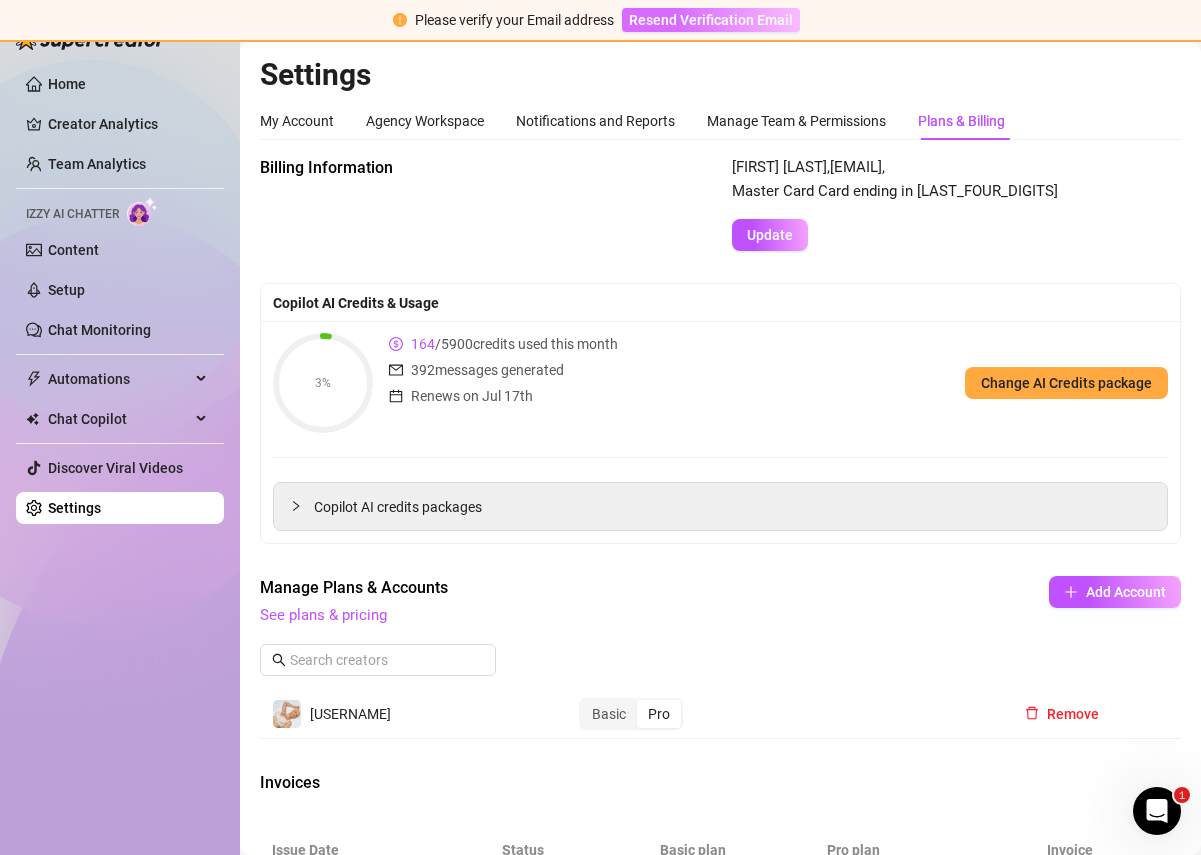 click on "Resend Verification Email" at bounding box center (711, 20) 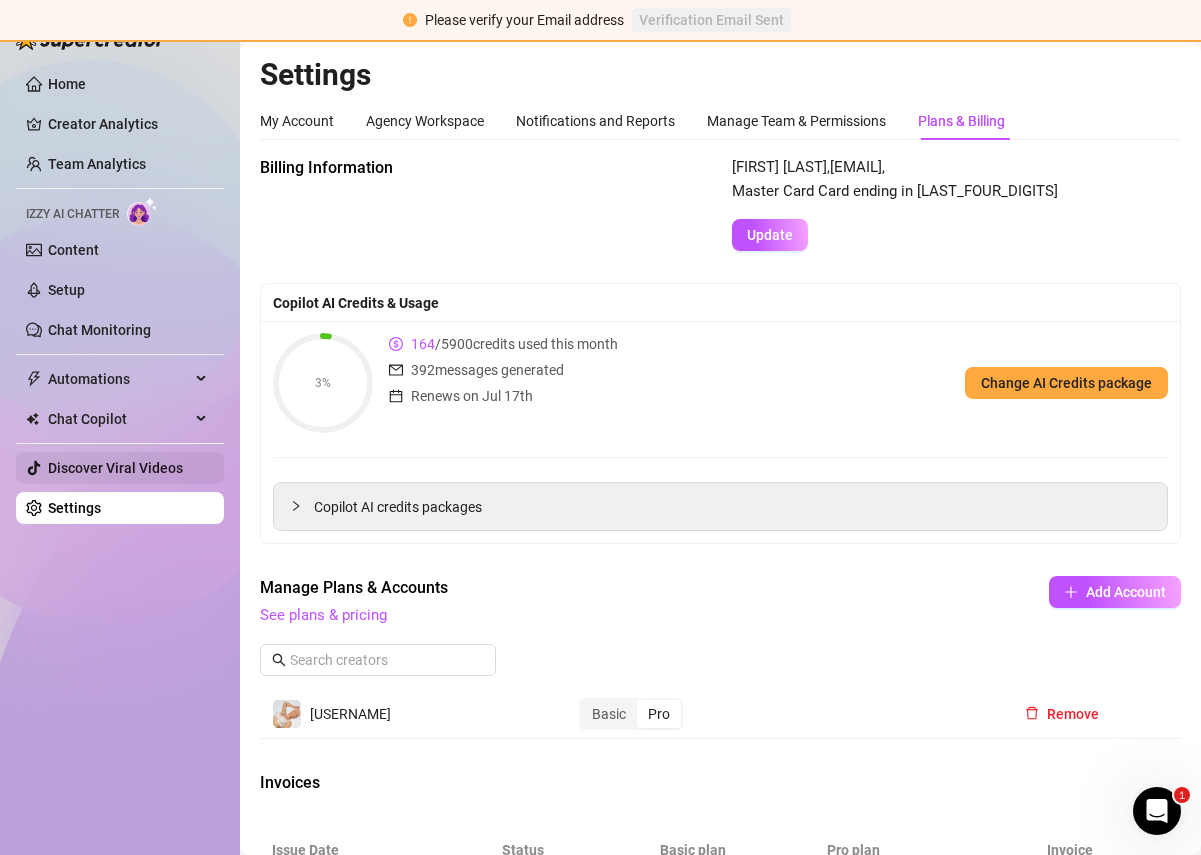 click on "Discover Viral Videos" at bounding box center (115, 468) 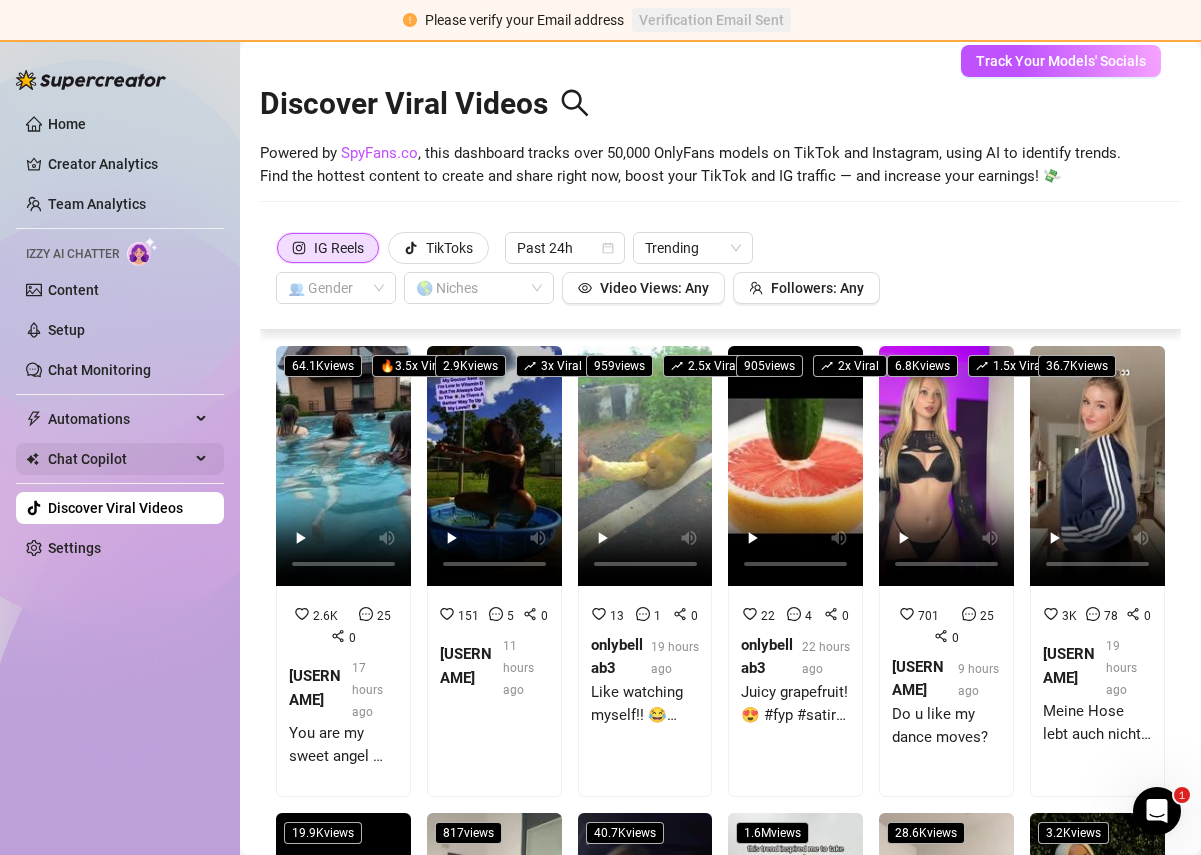 click on "Chat Copilot" at bounding box center [119, 459] 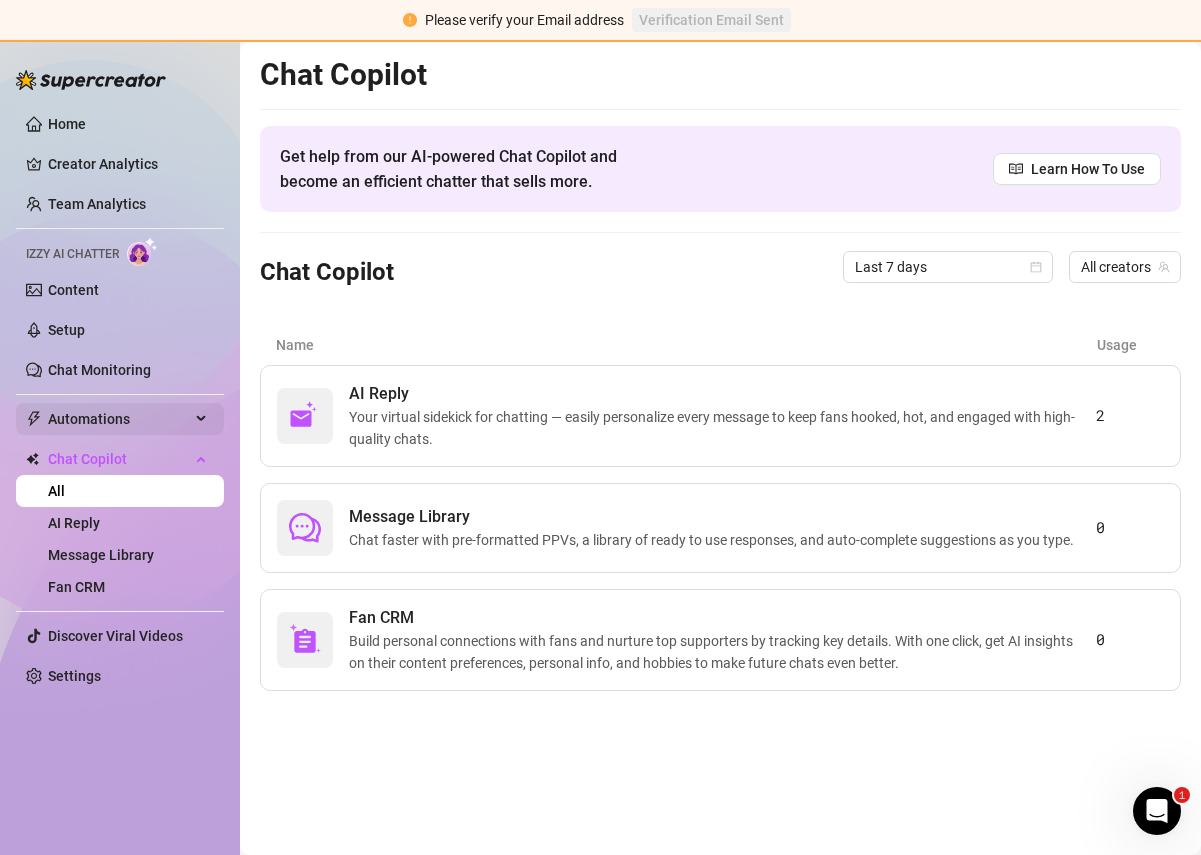 click on "Automations" at bounding box center (119, 419) 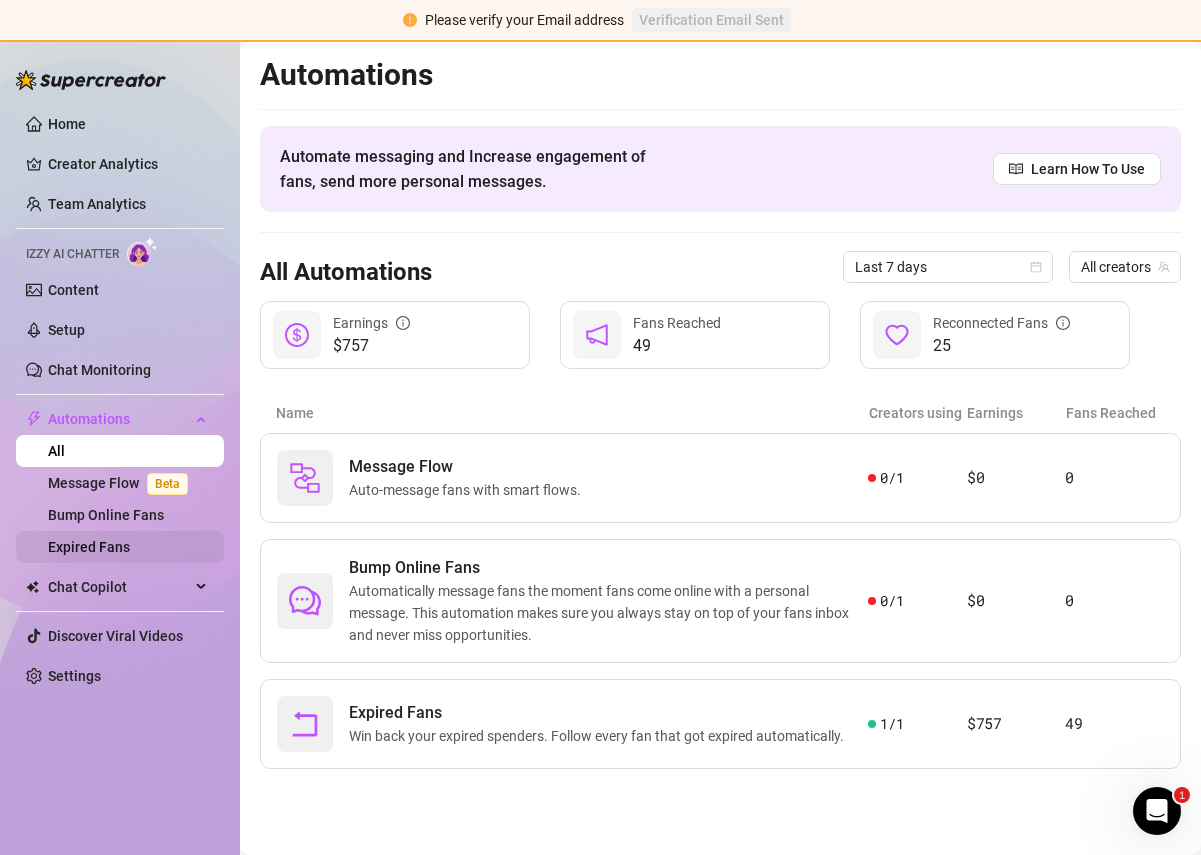 click on "Expired Fans" at bounding box center (89, 547) 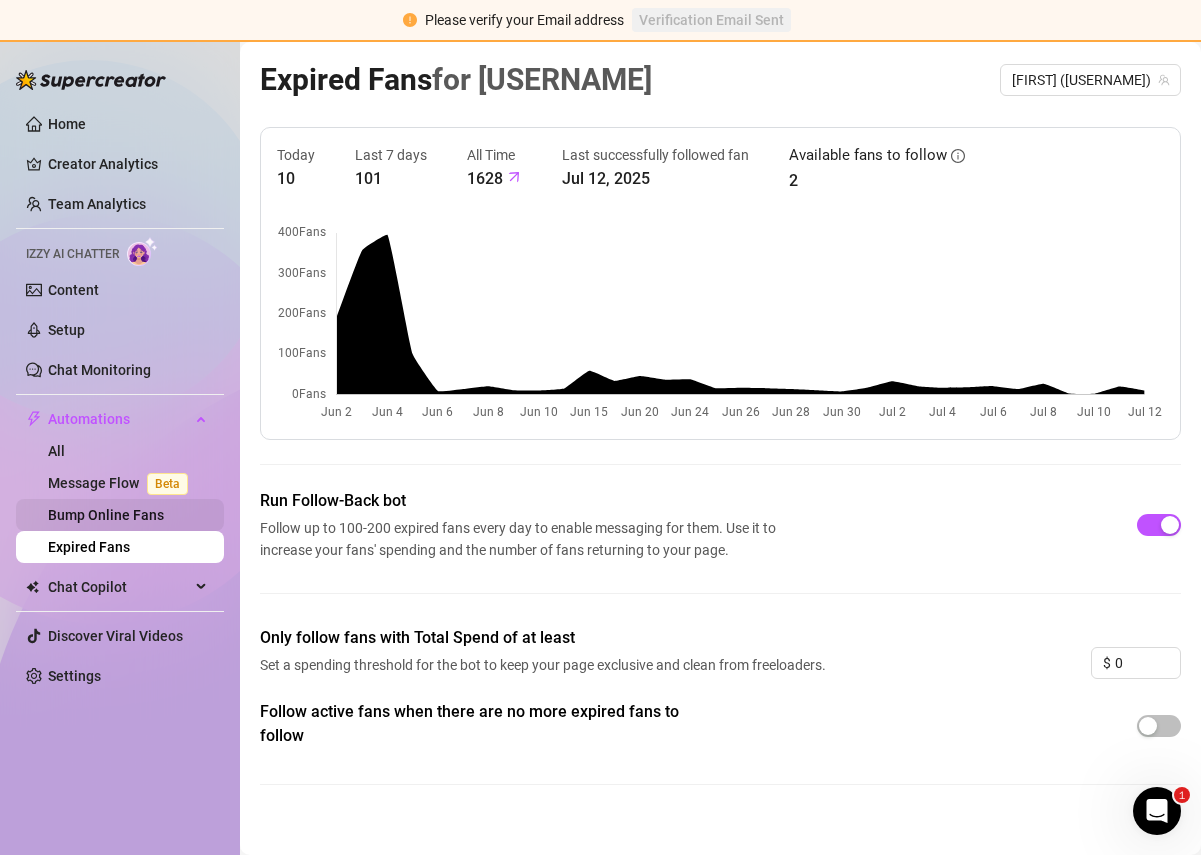 click on "Bump Online Fans" at bounding box center [106, 515] 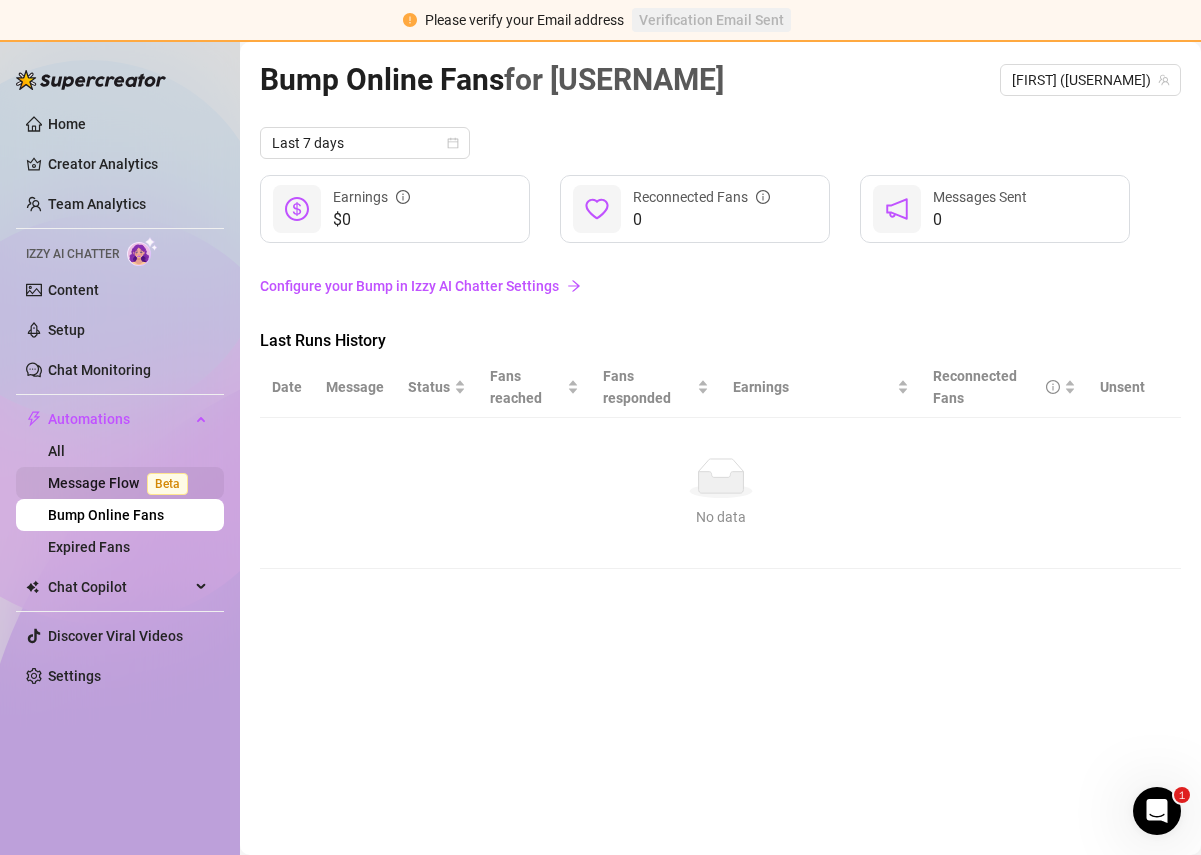 click on "Message Flow Beta" at bounding box center [122, 483] 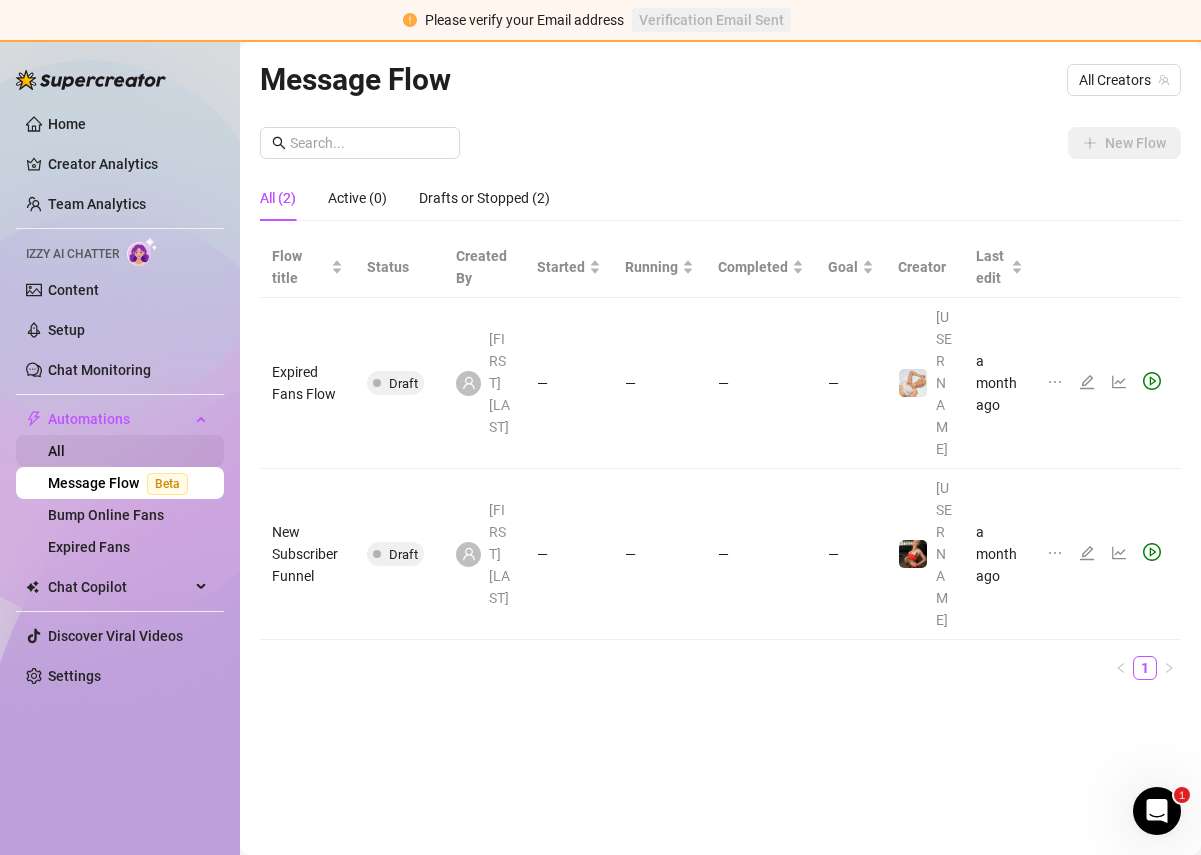 click on "All" at bounding box center (56, 451) 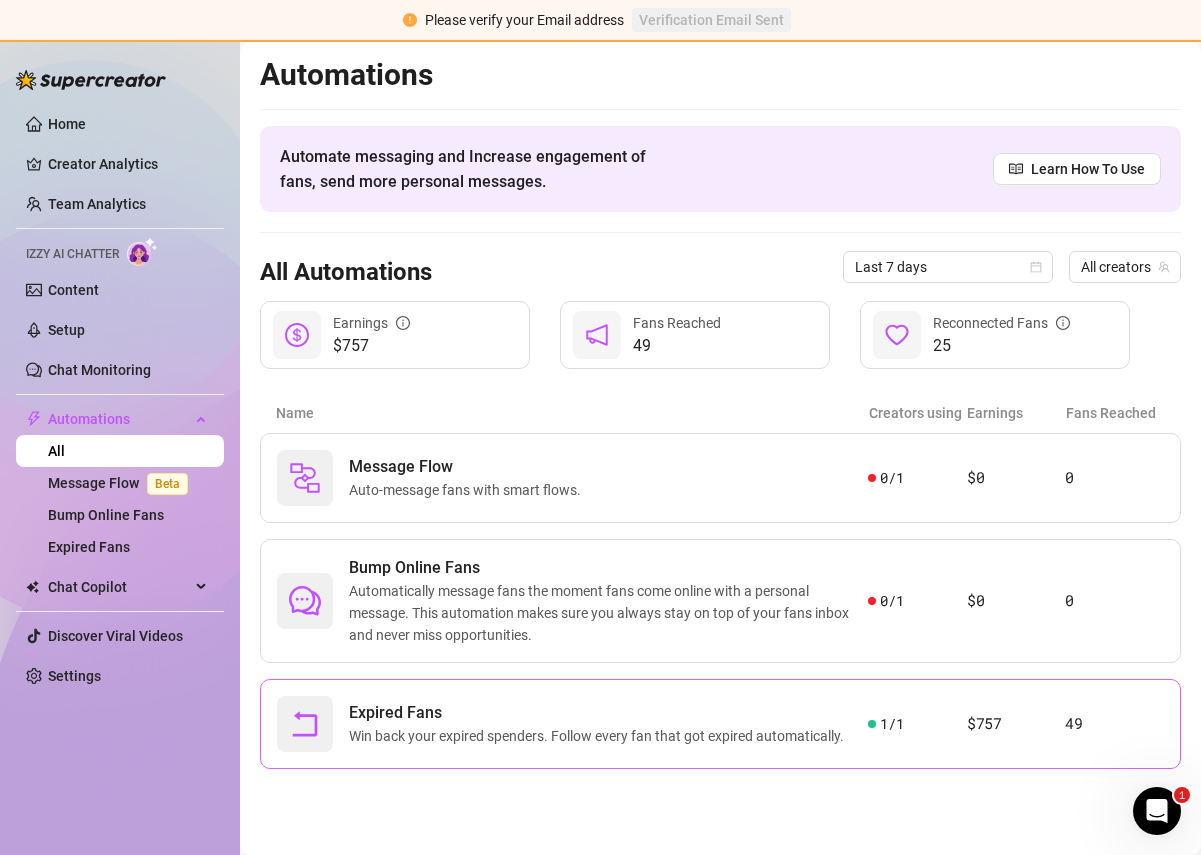 click on "Expired Fans" at bounding box center [600, 713] 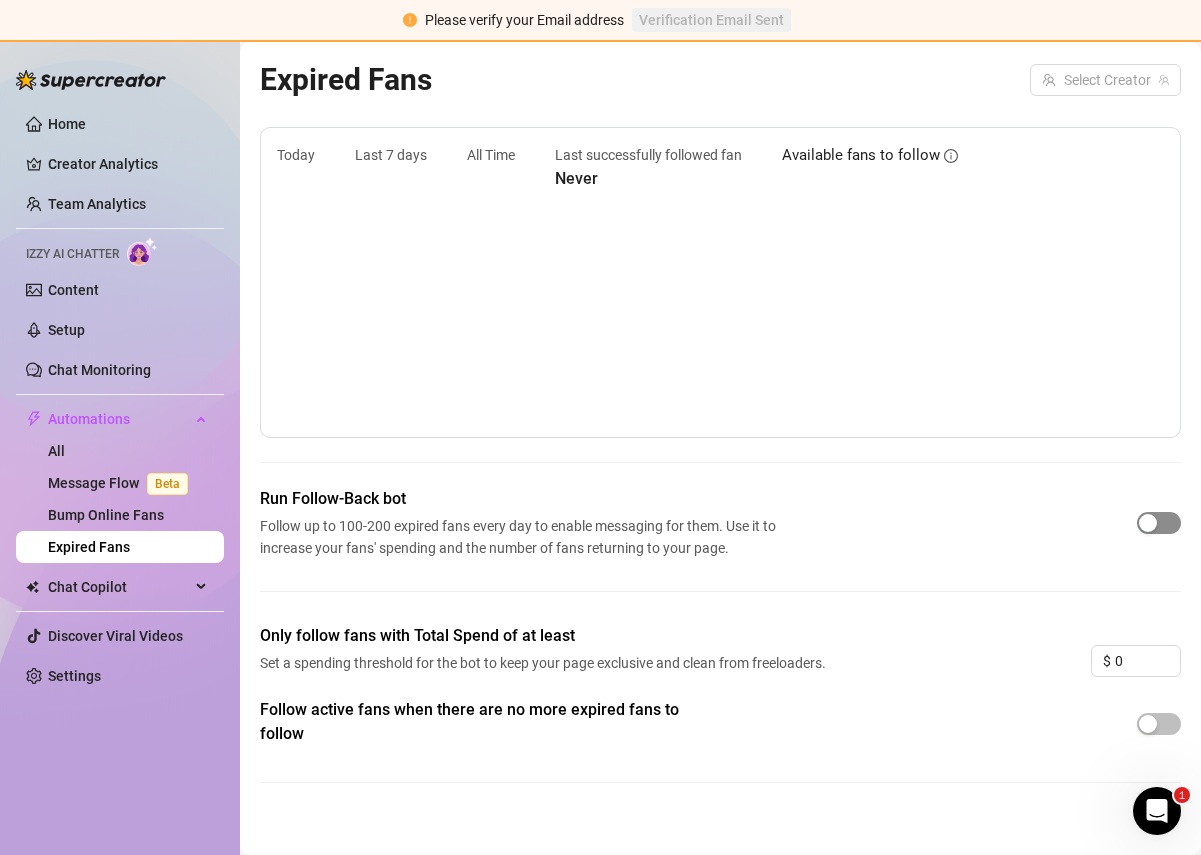 click at bounding box center [1148, 523] 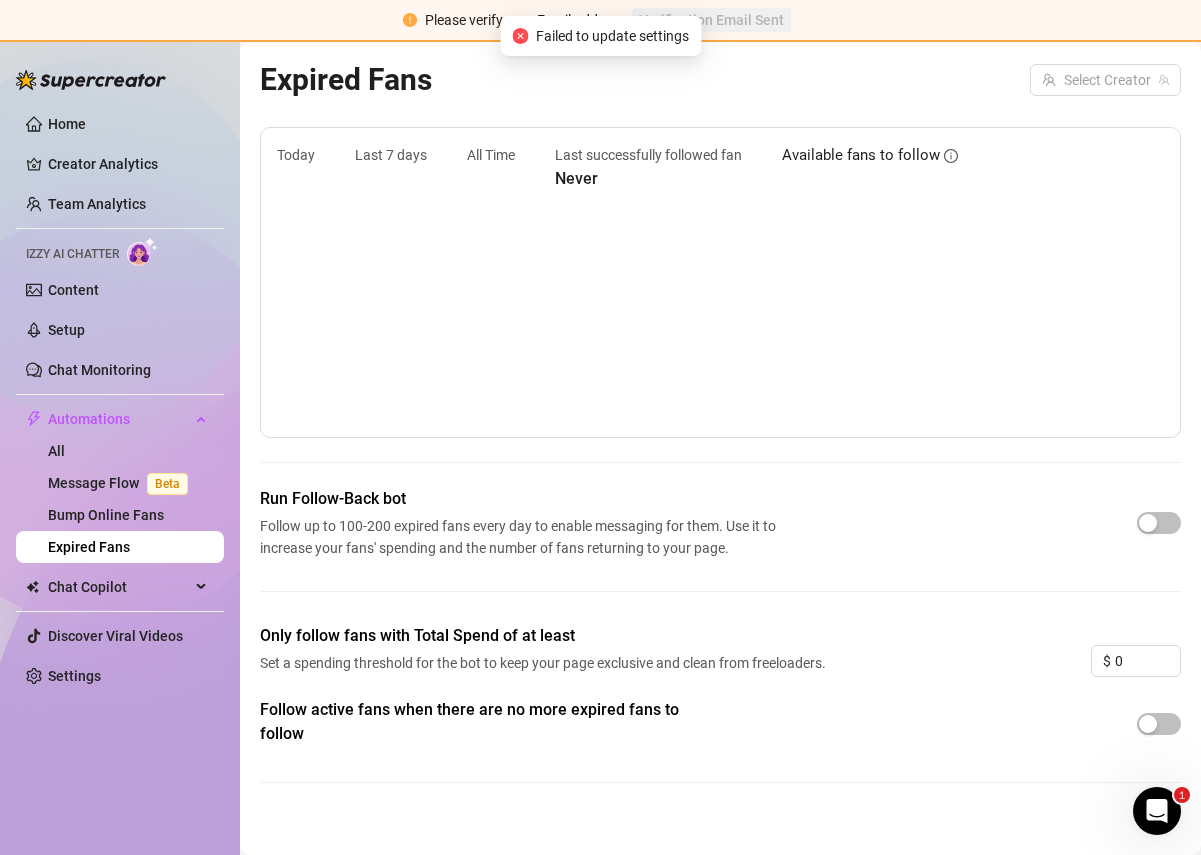 click on "Run Follow-Back bot Follow up to 100-200 expired fans every day to enable messaging for them. Use it to increase your fans' spending and the number of fans returning to your page." at bounding box center (720, 523) 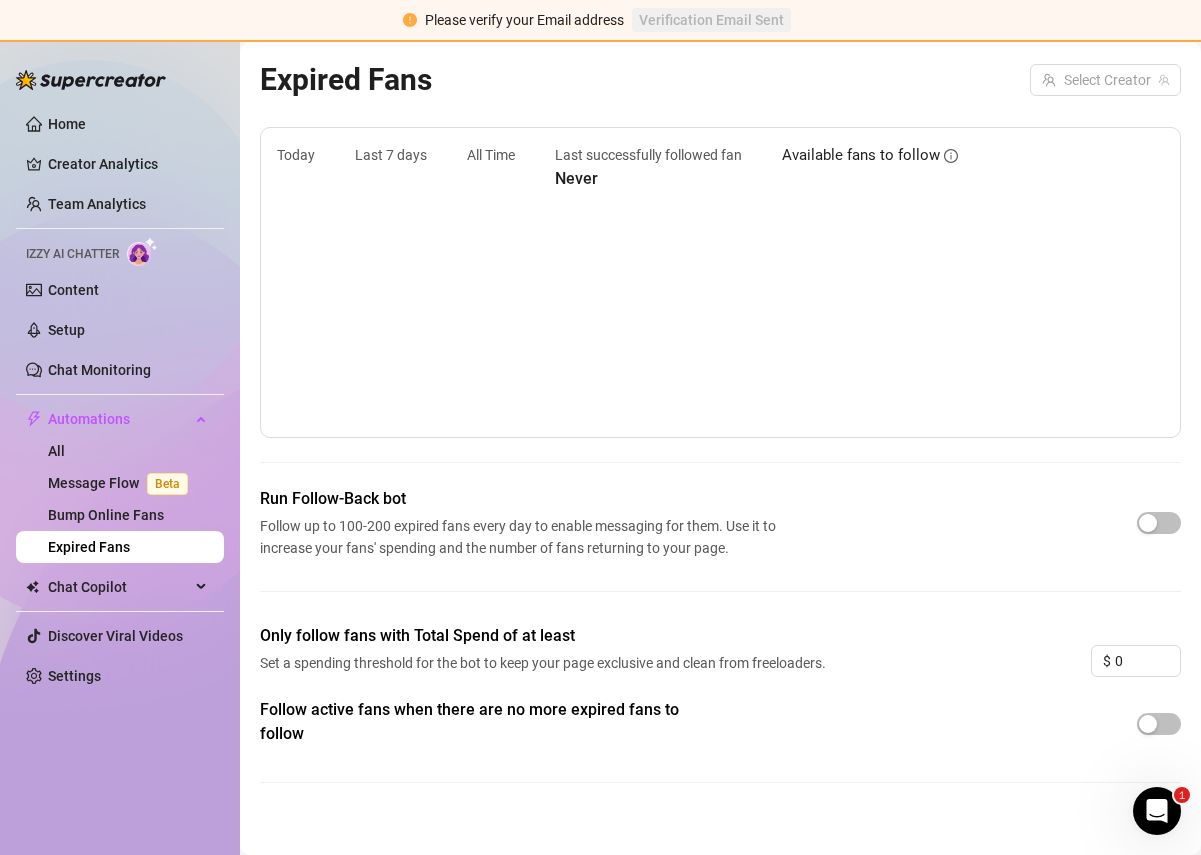 click at bounding box center (720, 321) 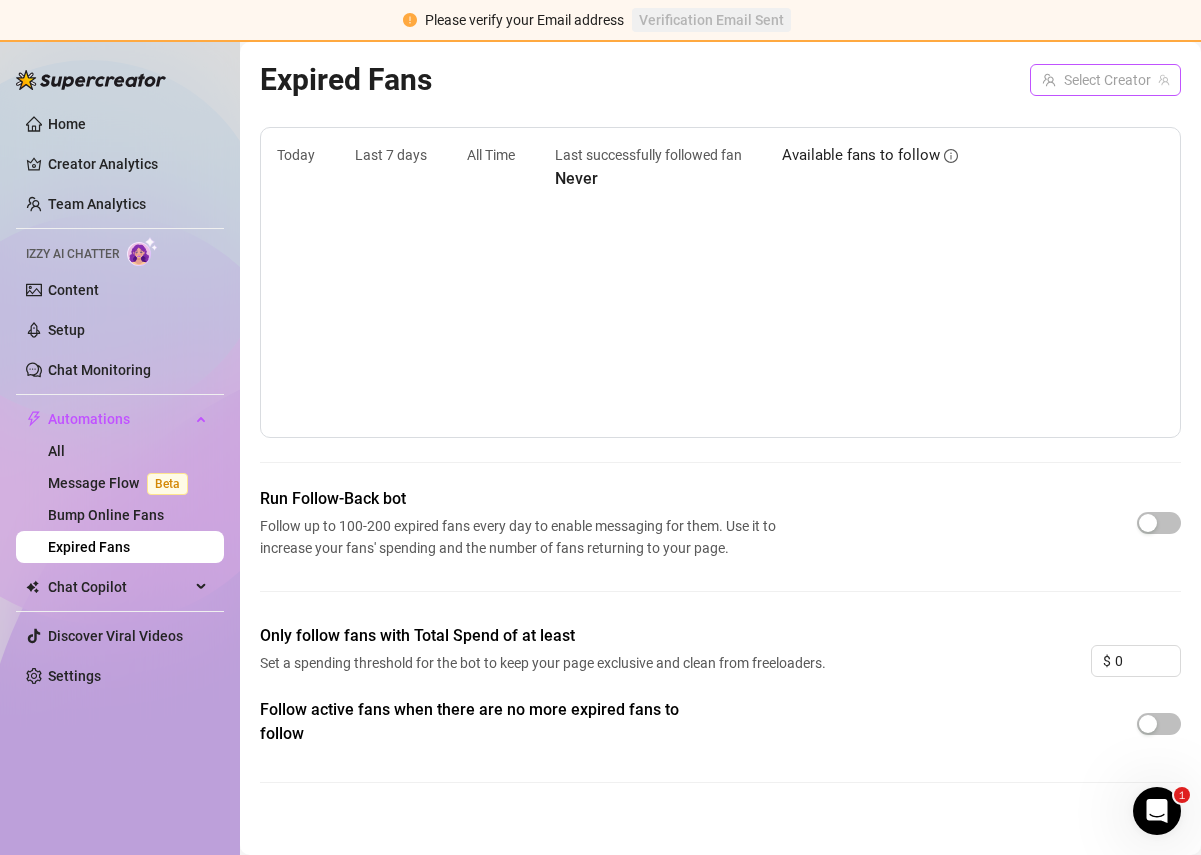 click at bounding box center [1096, 80] 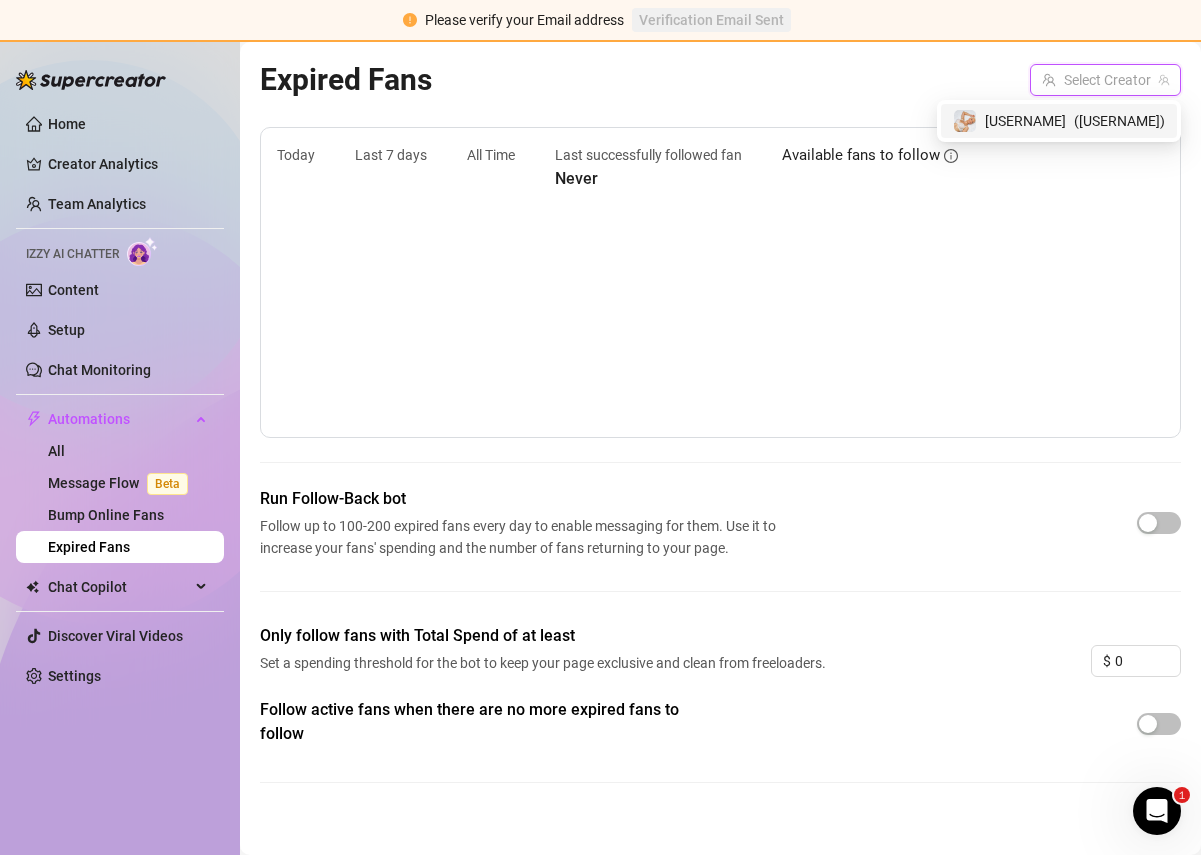 click on "[USERNAME]" at bounding box center [1025, 121] 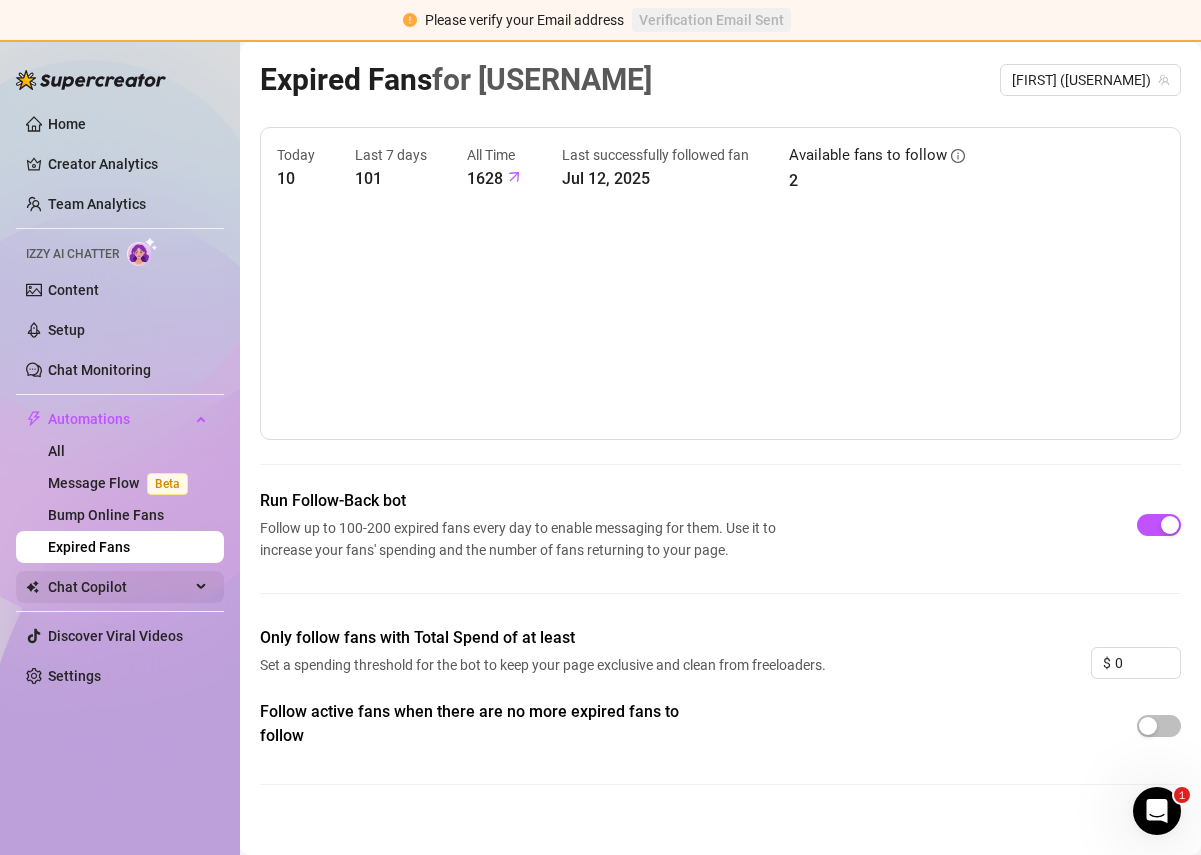 click on "Chat Copilot" at bounding box center [119, 587] 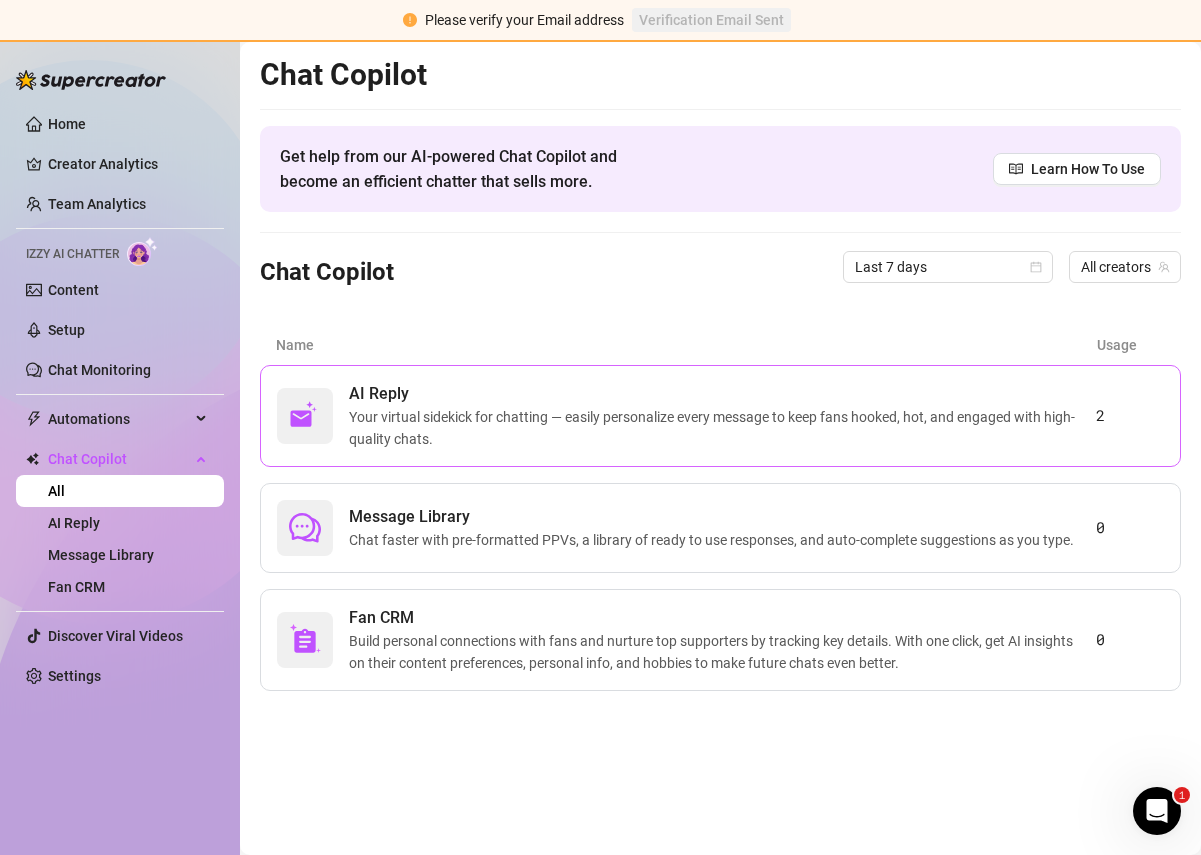 click on "Your virtual sidekick for chatting — easily personalize every message to keep fans hooked, hot, and engaged with high-quality chats." at bounding box center (722, 428) 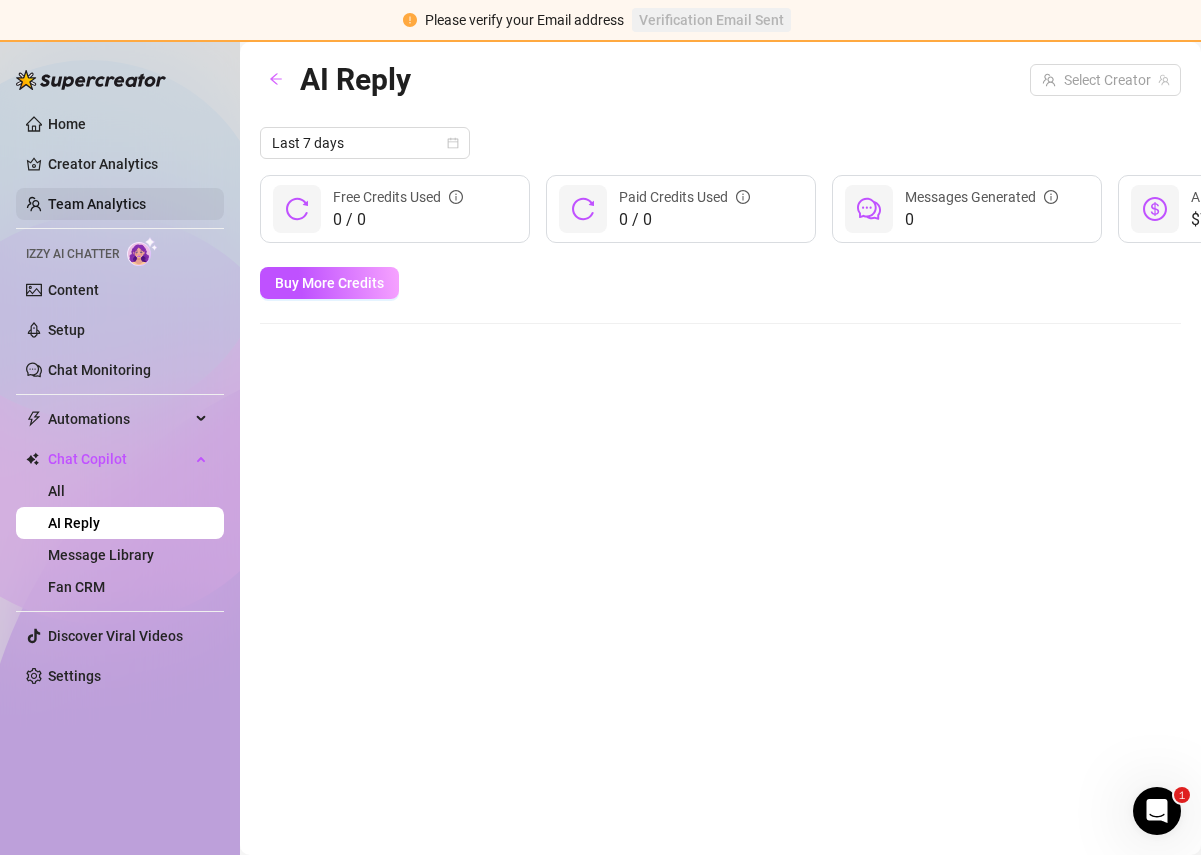 click on "Team Analytics" at bounding box center [97, 204] 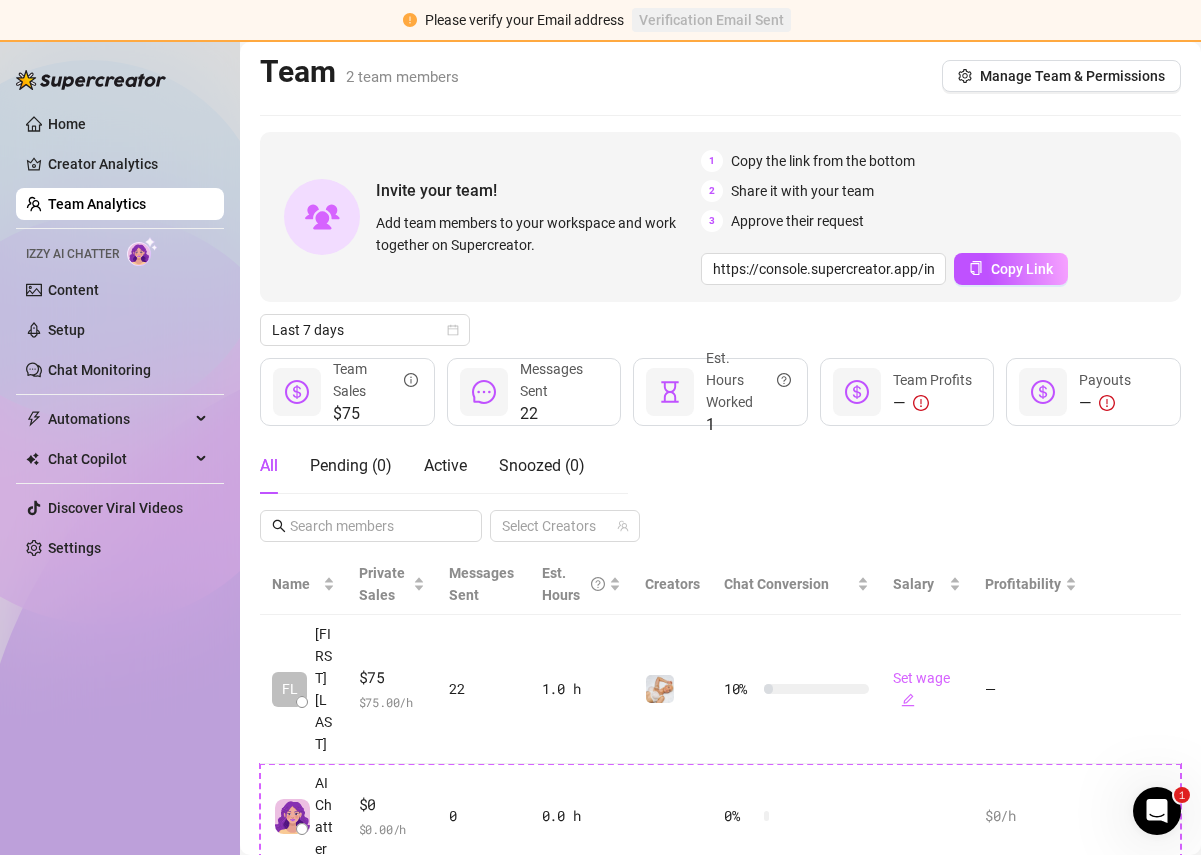 scroll, scrollTop: 4, scrollLeft: 0, axis: vertical 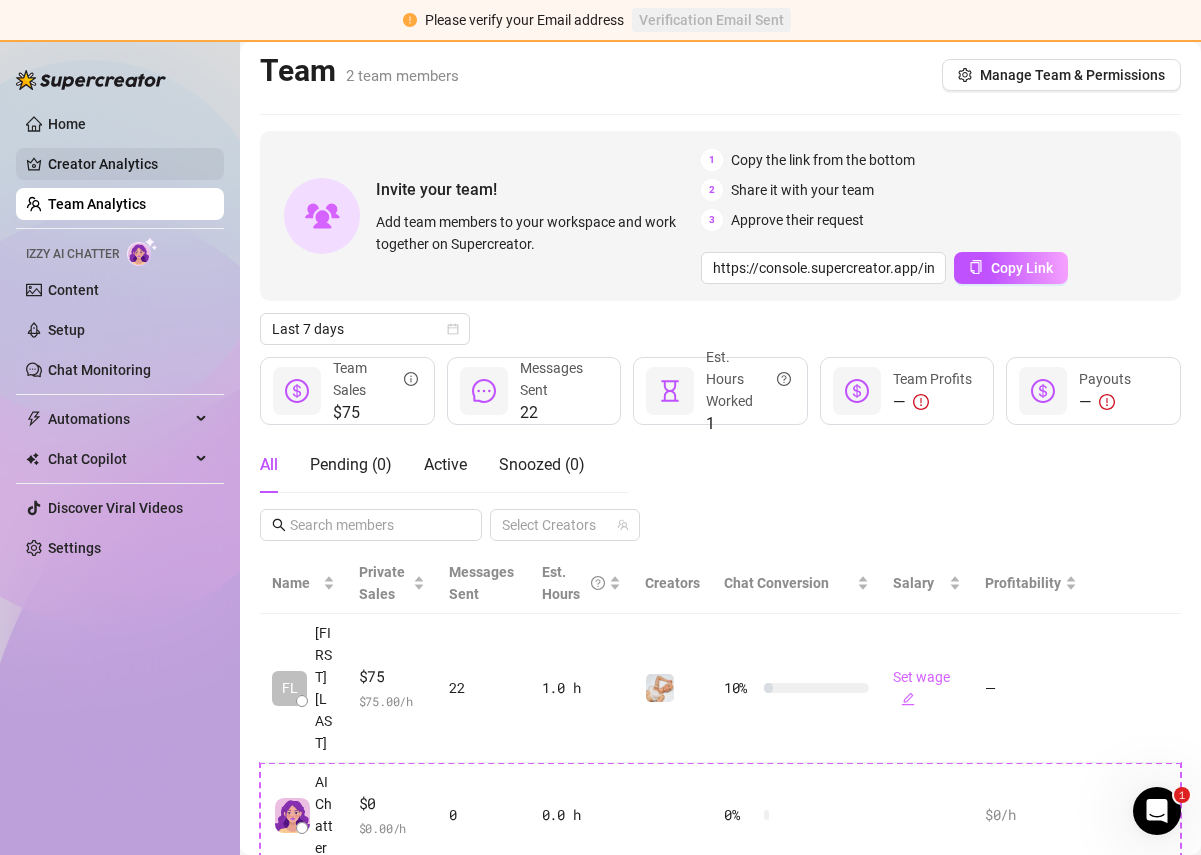 click on "Creator Analytics" at bounding box center (128, 164) 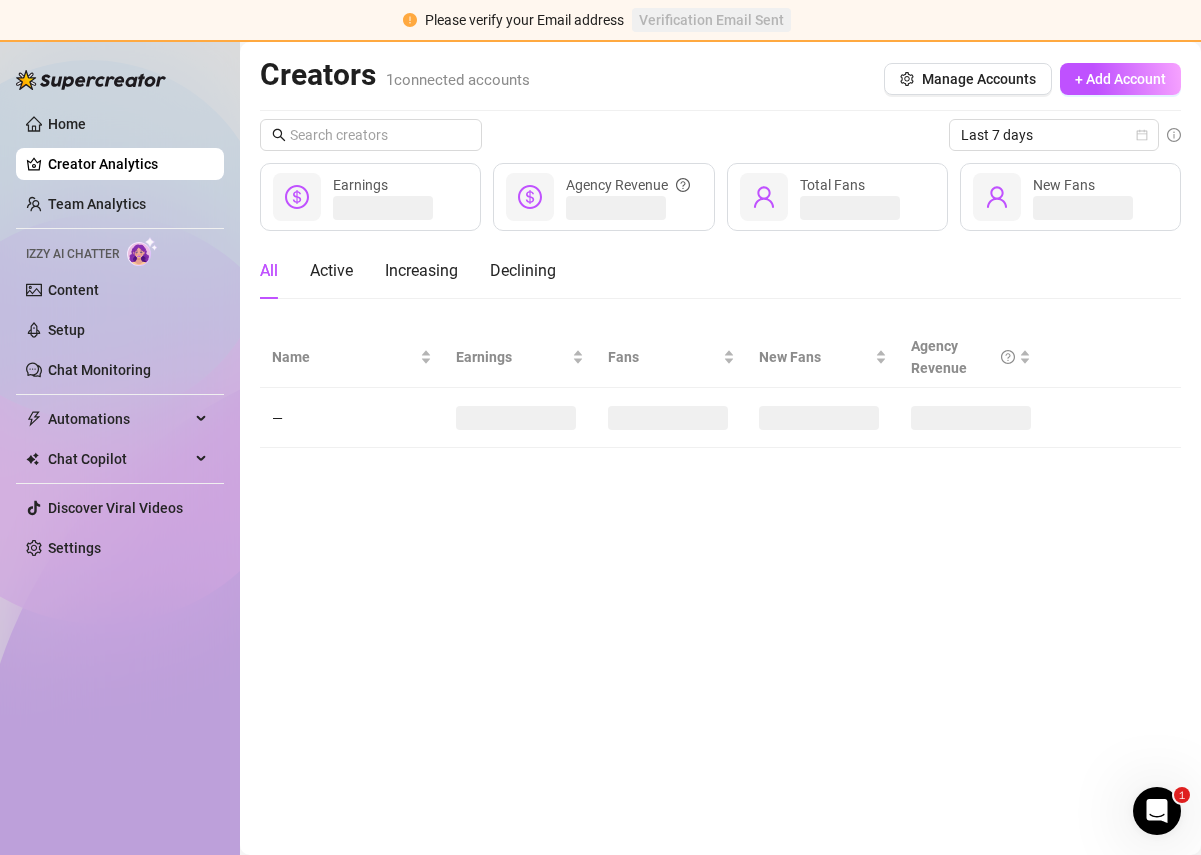 scroll, scrollTop: 0, scrollLeft: 0, axis: both 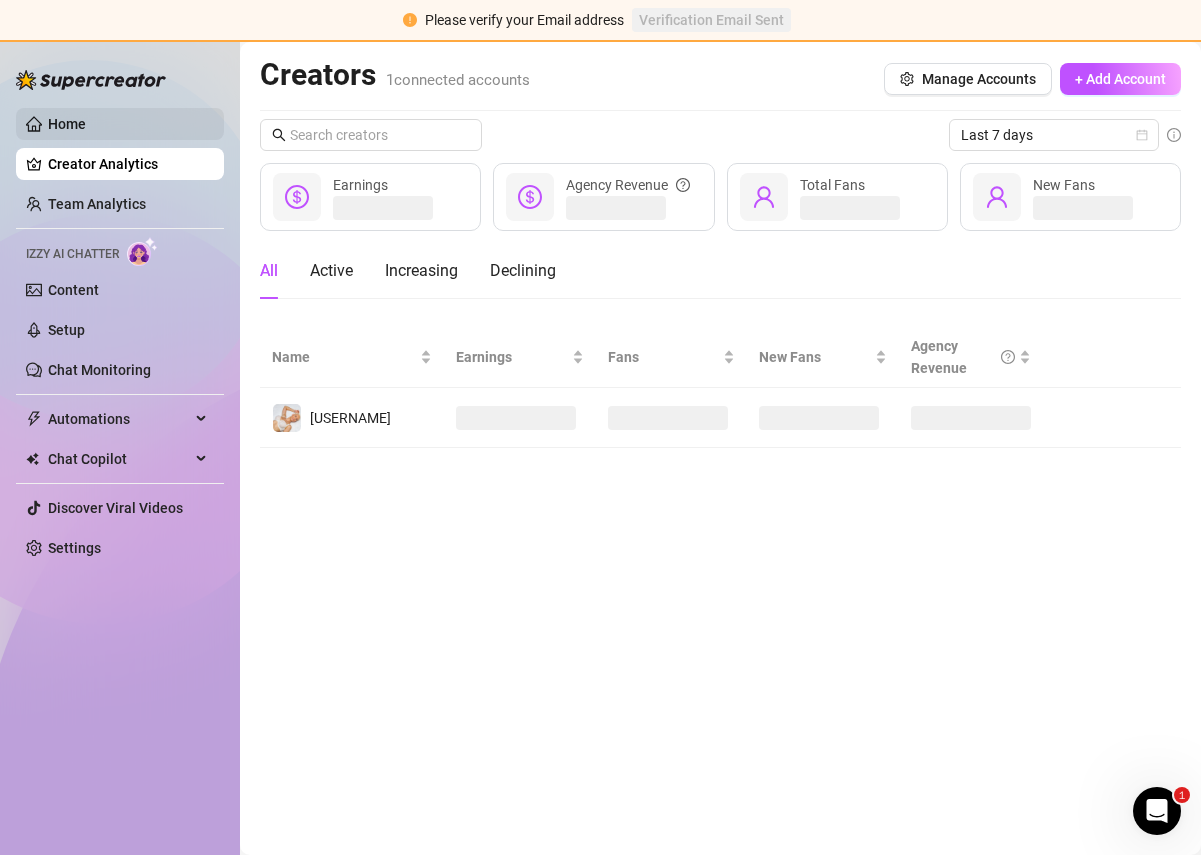 click on "Home" at bounding box center [67, 124] 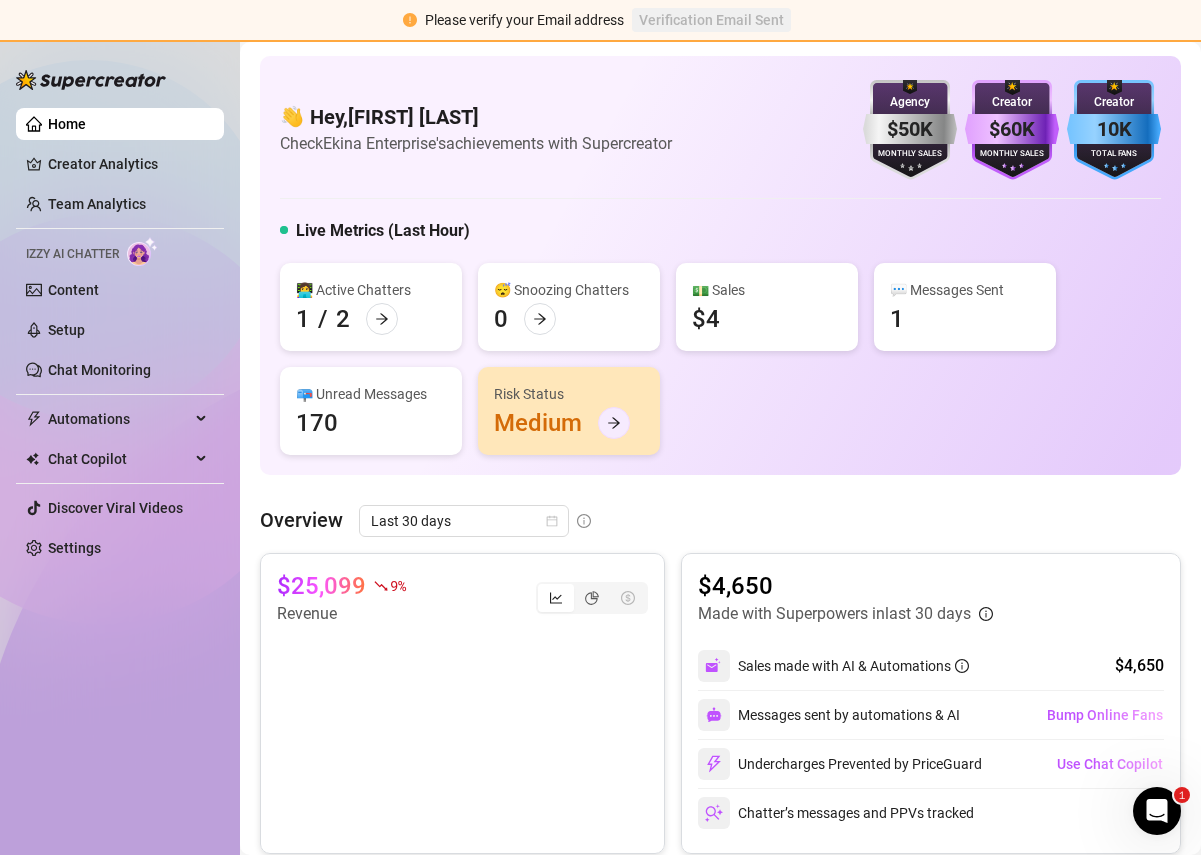 click 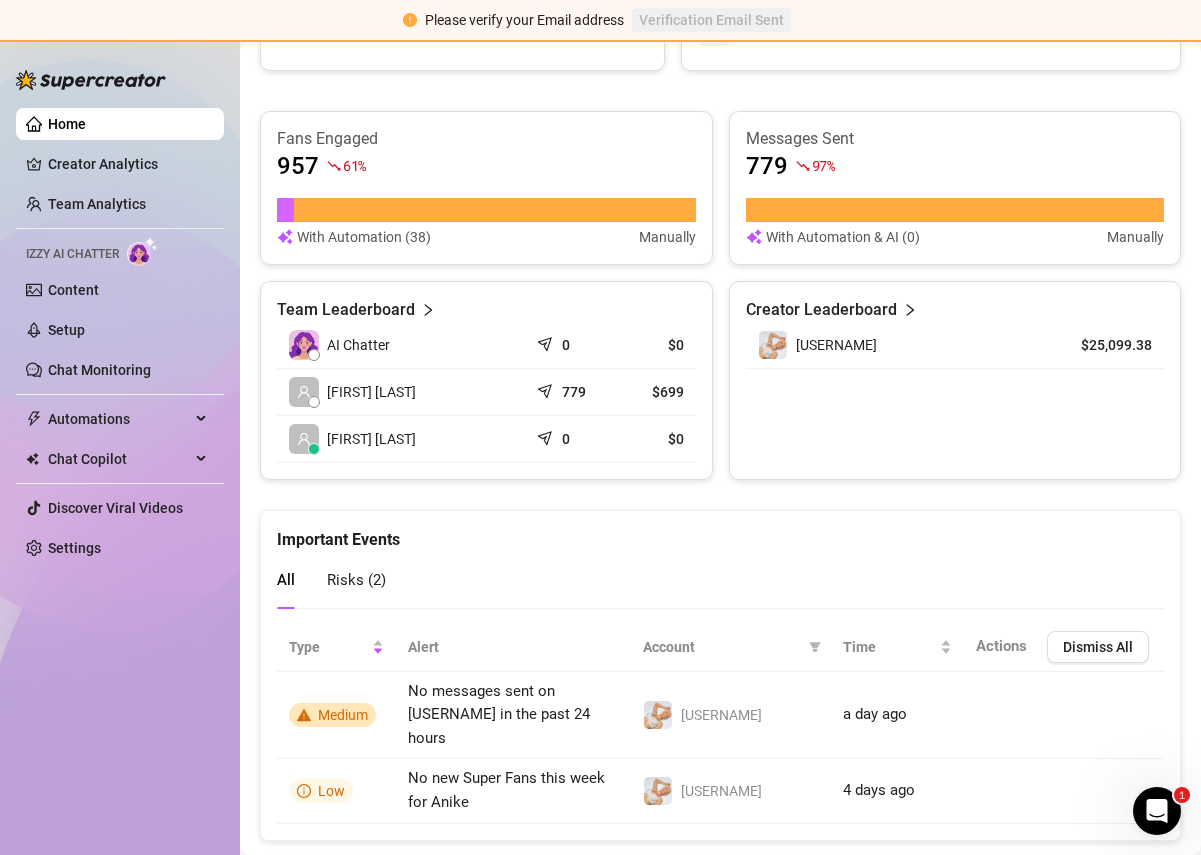 scroll, scrollTop: 805, scrollLeft: 0, axis: vertical 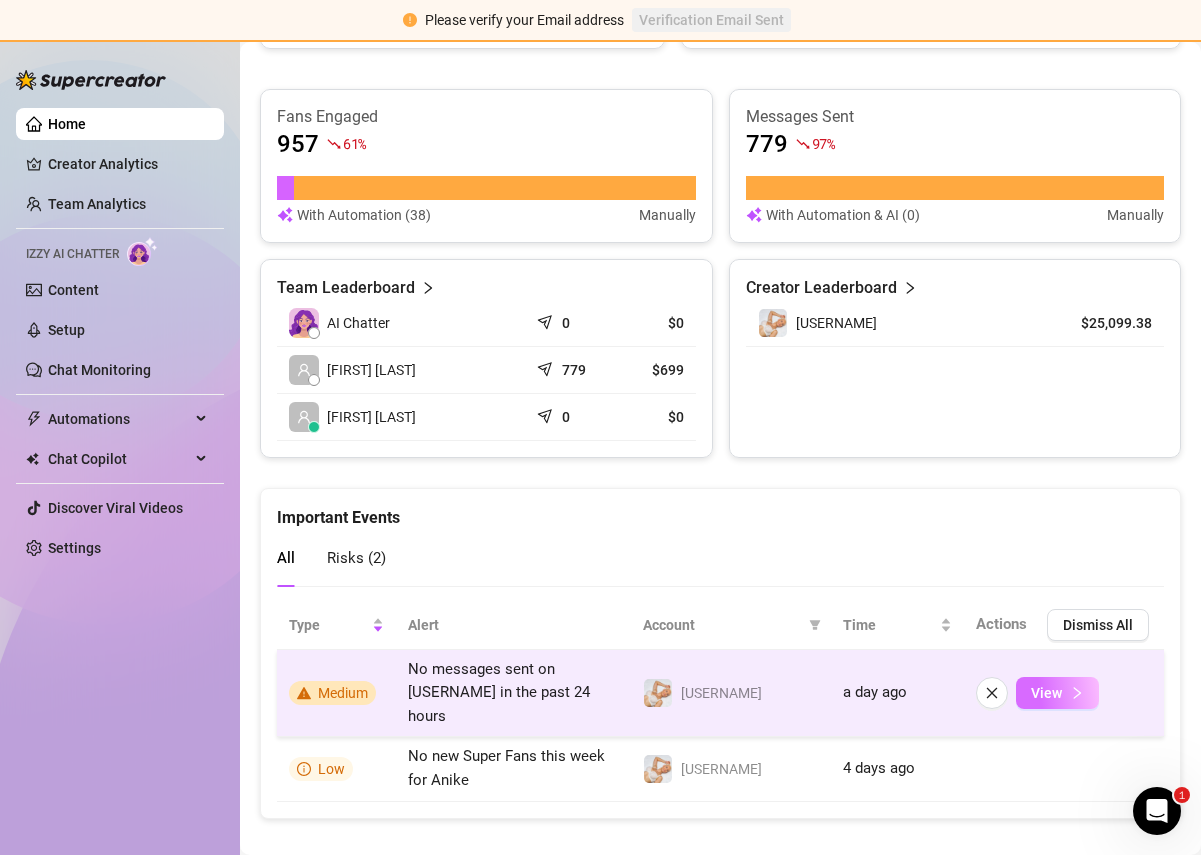 click on "View" at bounding box center (1046, 693) 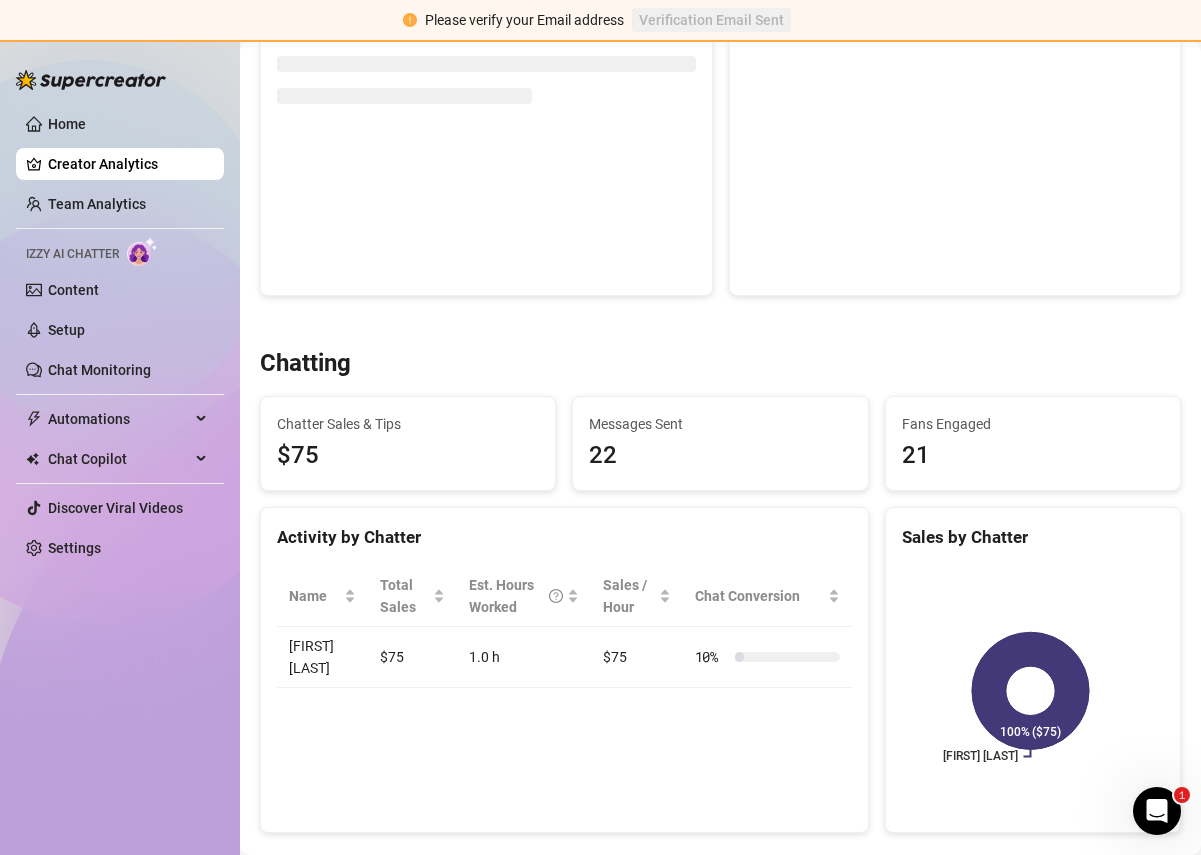 scroll, scrollTop: 0, scrollLeft: 0, axis: both 